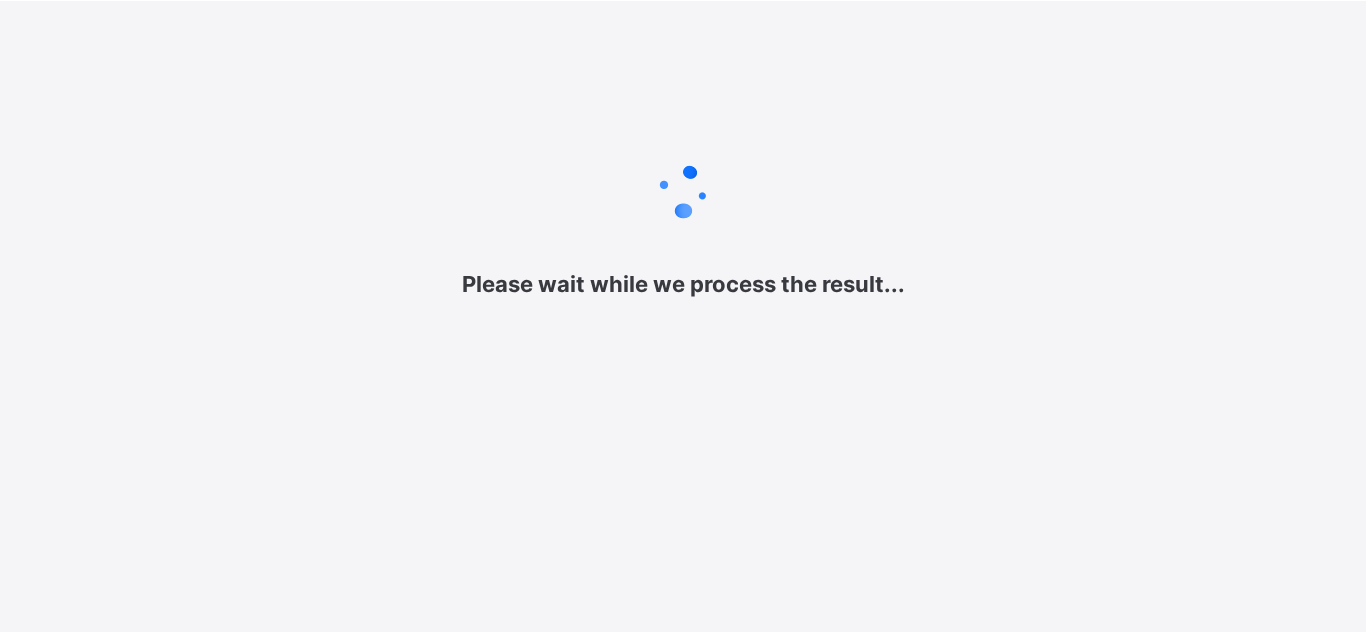 scroll, scrollTop: 0, scrollLeft: 0, axis: both 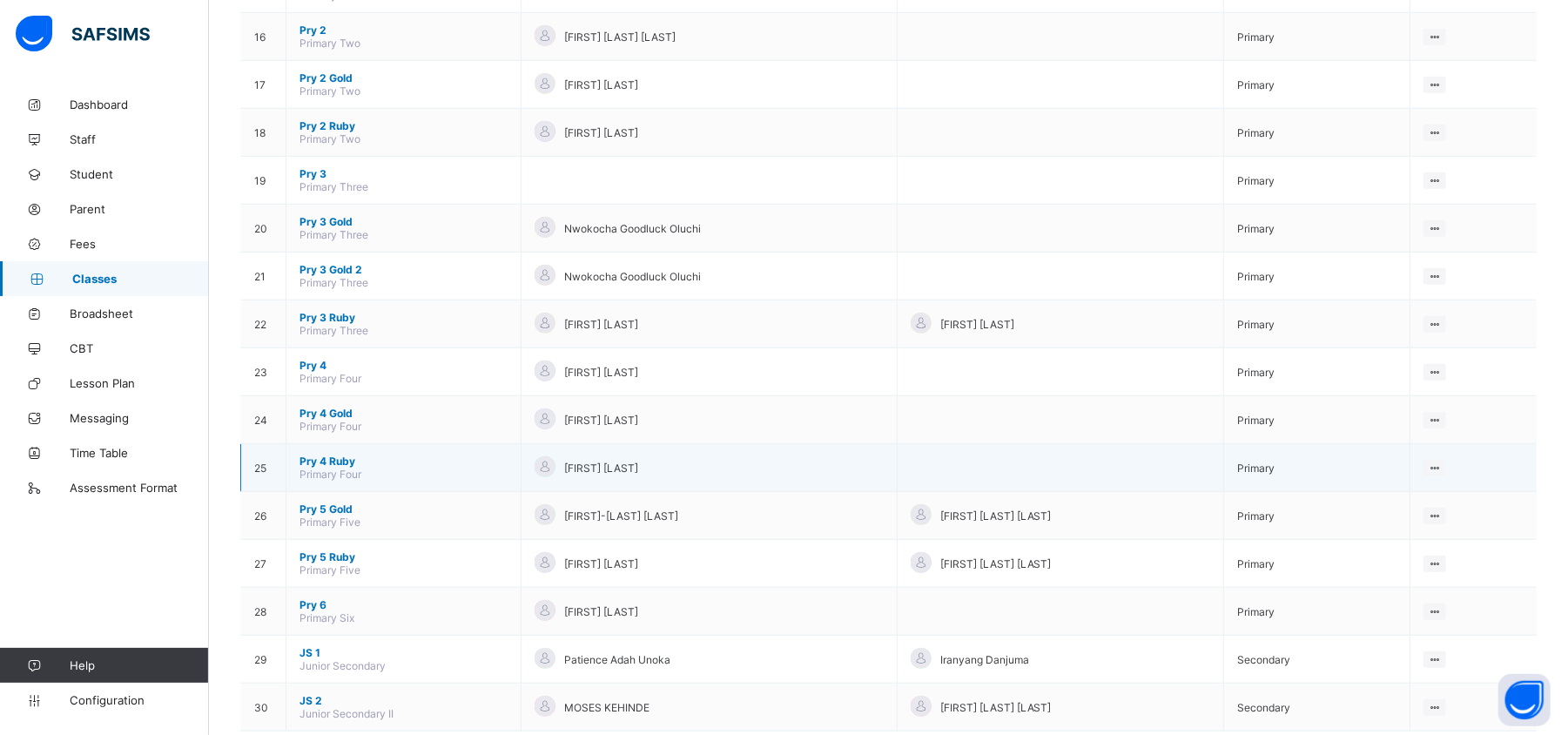 click on "Pry 4   Ruby" at bounding box center (403, 461) 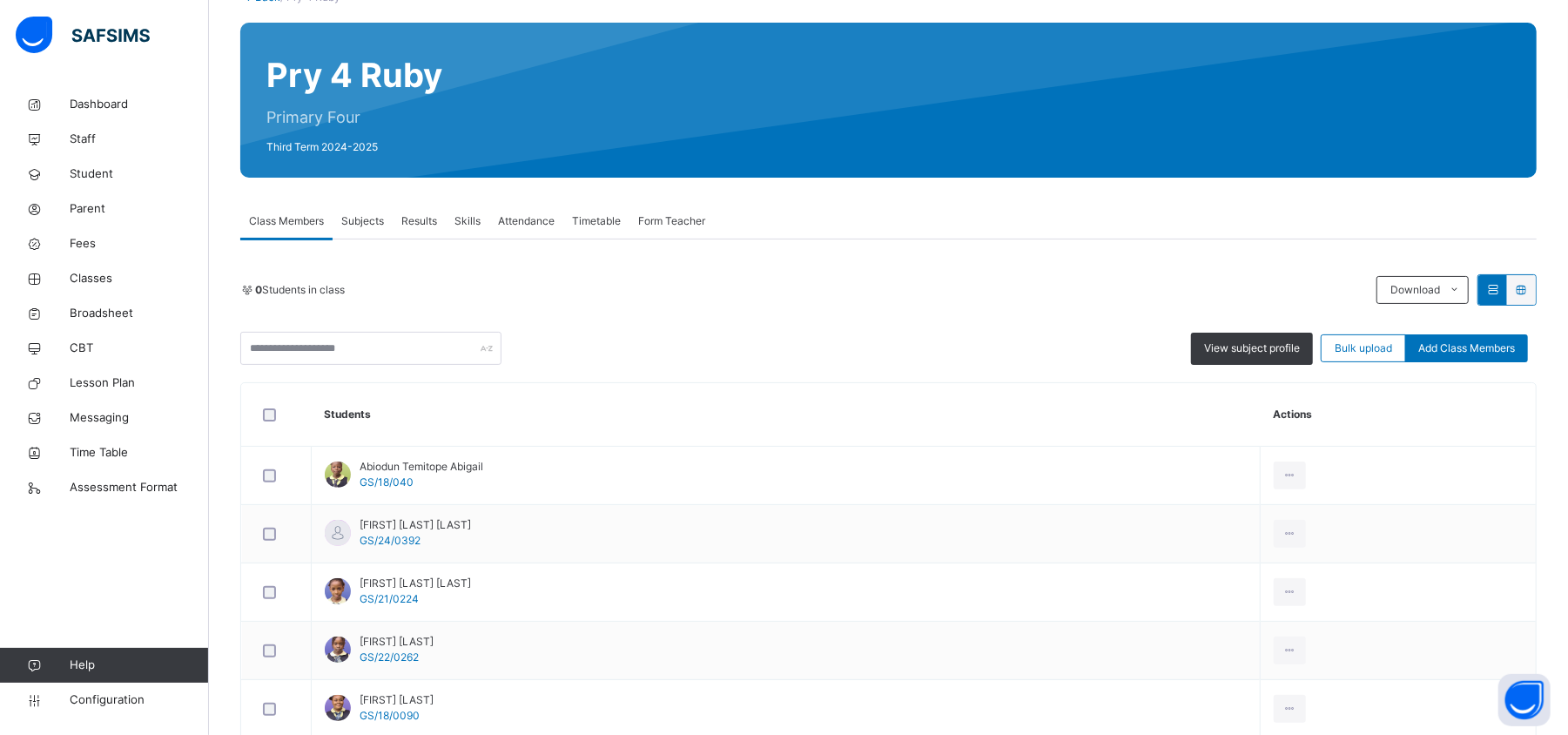 scroll, scrollTop: 127, scrollLeft: 0, axis: vertical 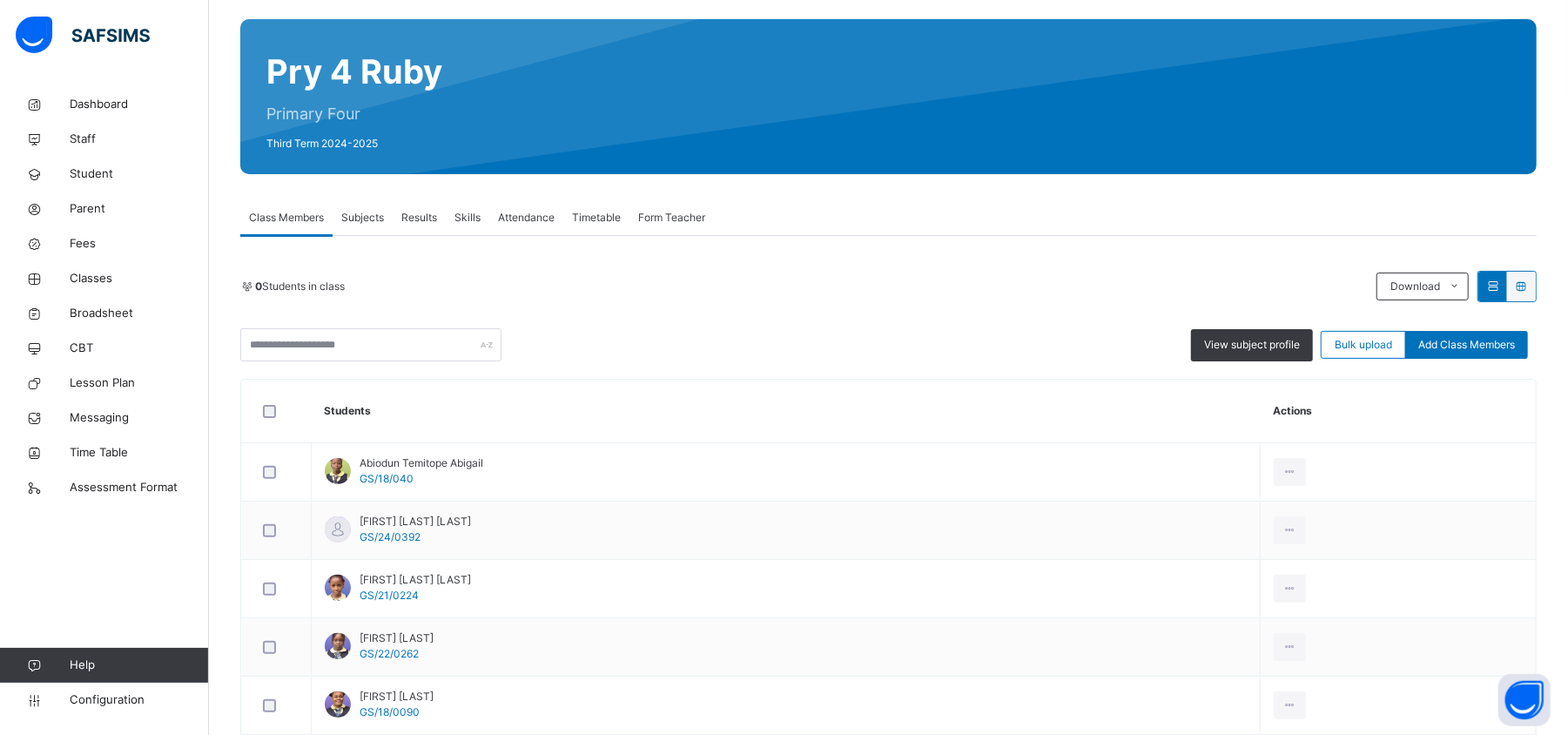 click on "Subjects" at bounding box center [362, 218] 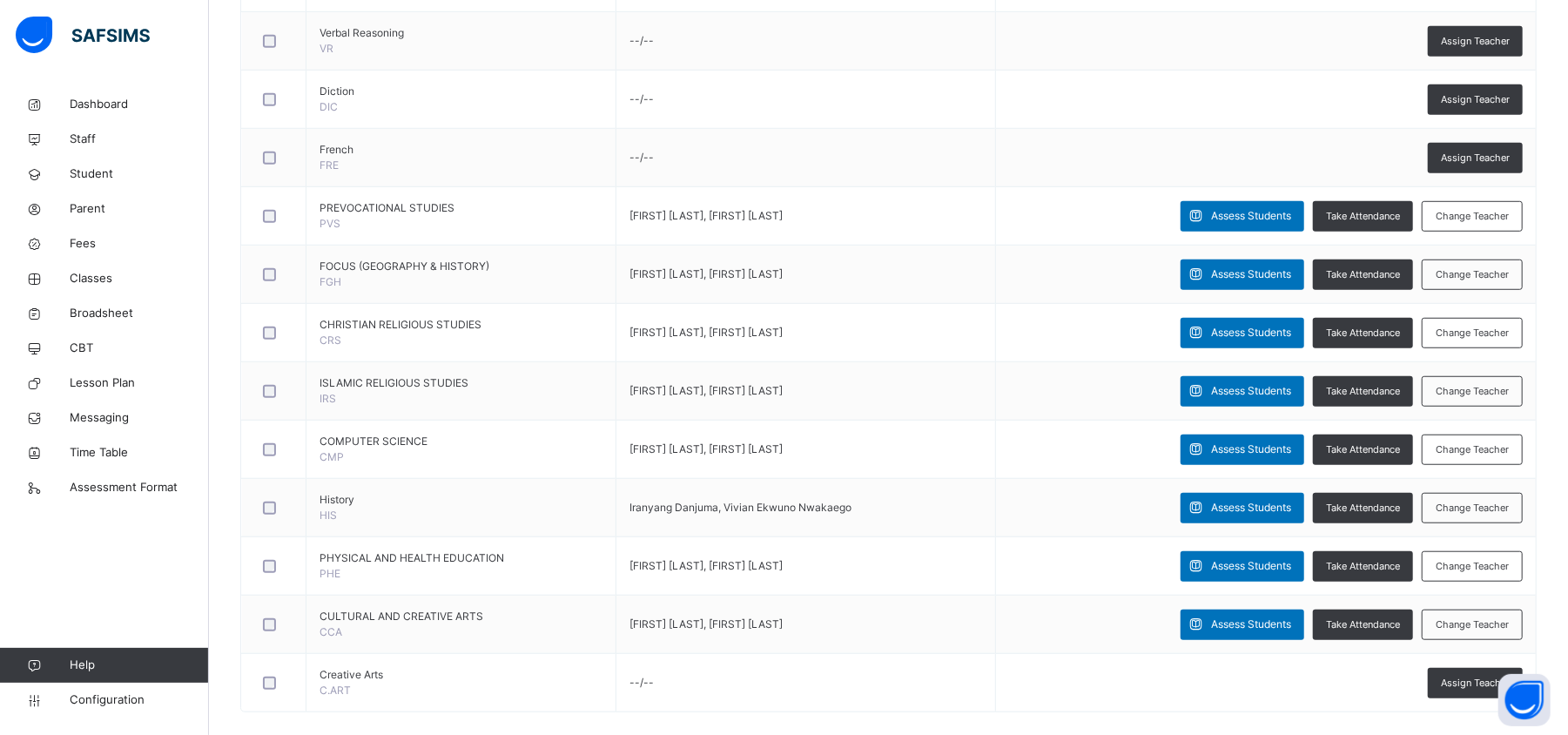 scroll, scrollTop: 788, scrollLeft: 0, axis: vertical 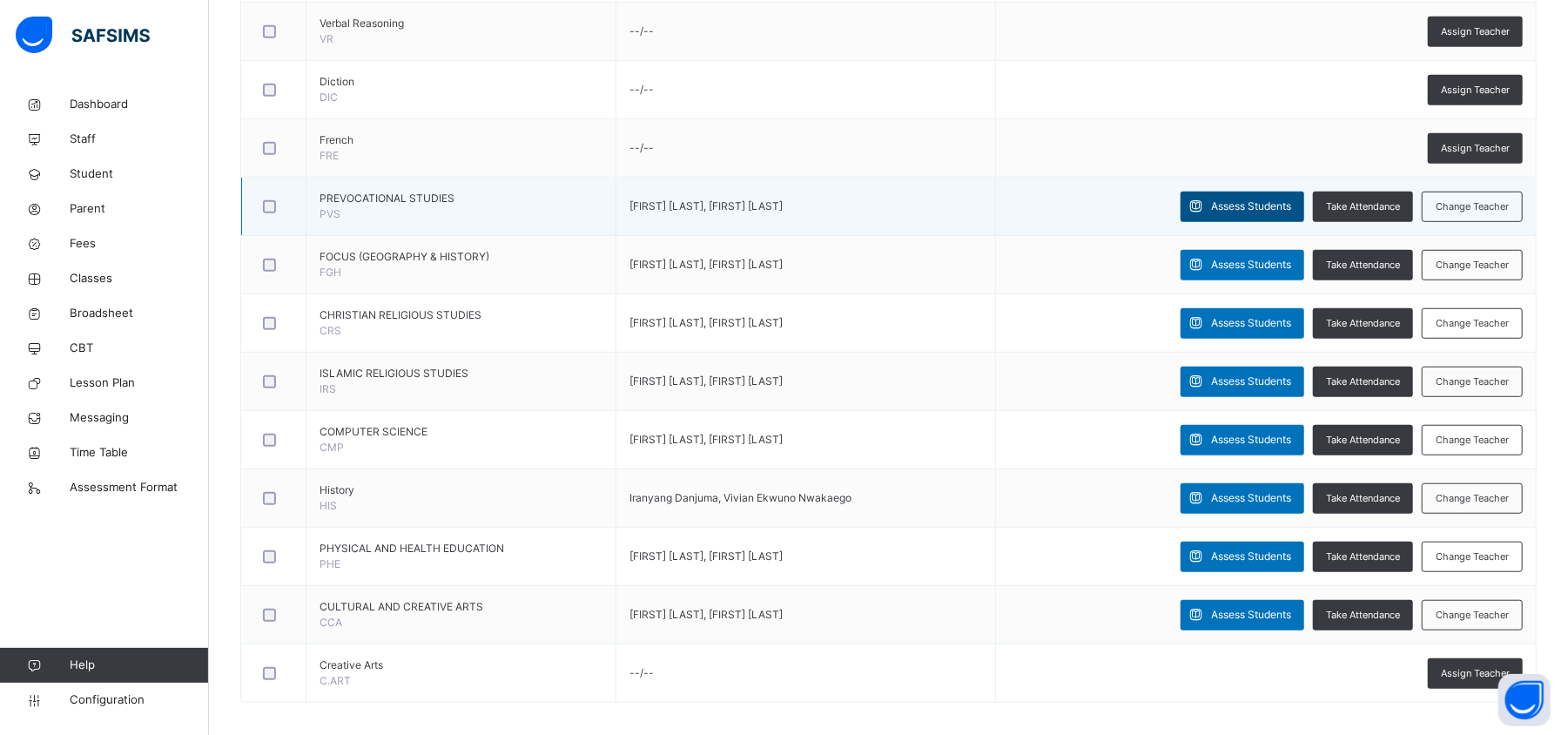 click on "Assess Students" at bounding box center [1251, 206] 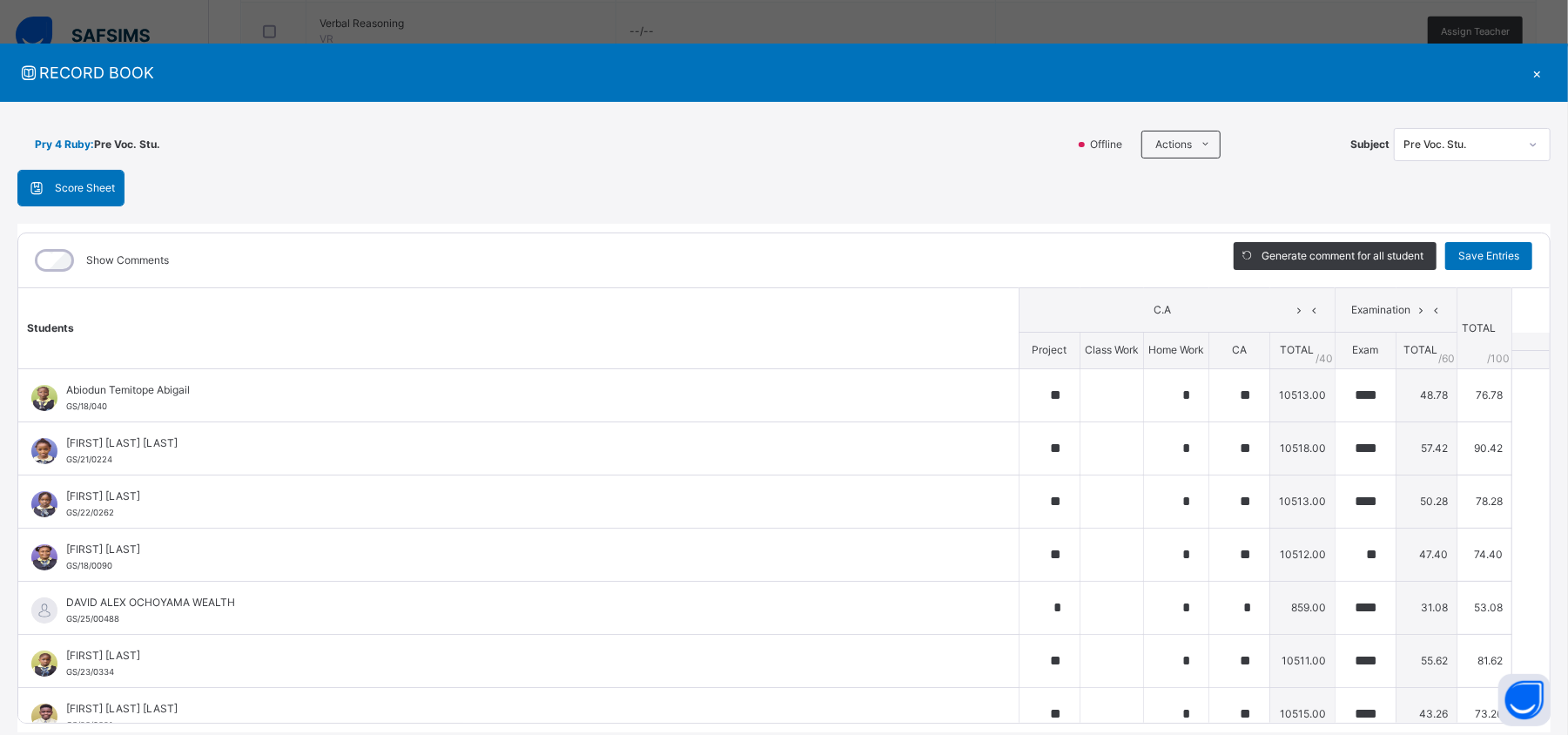 scroll, scrollTop: 59, scrollLeft: 0, axis: vertical 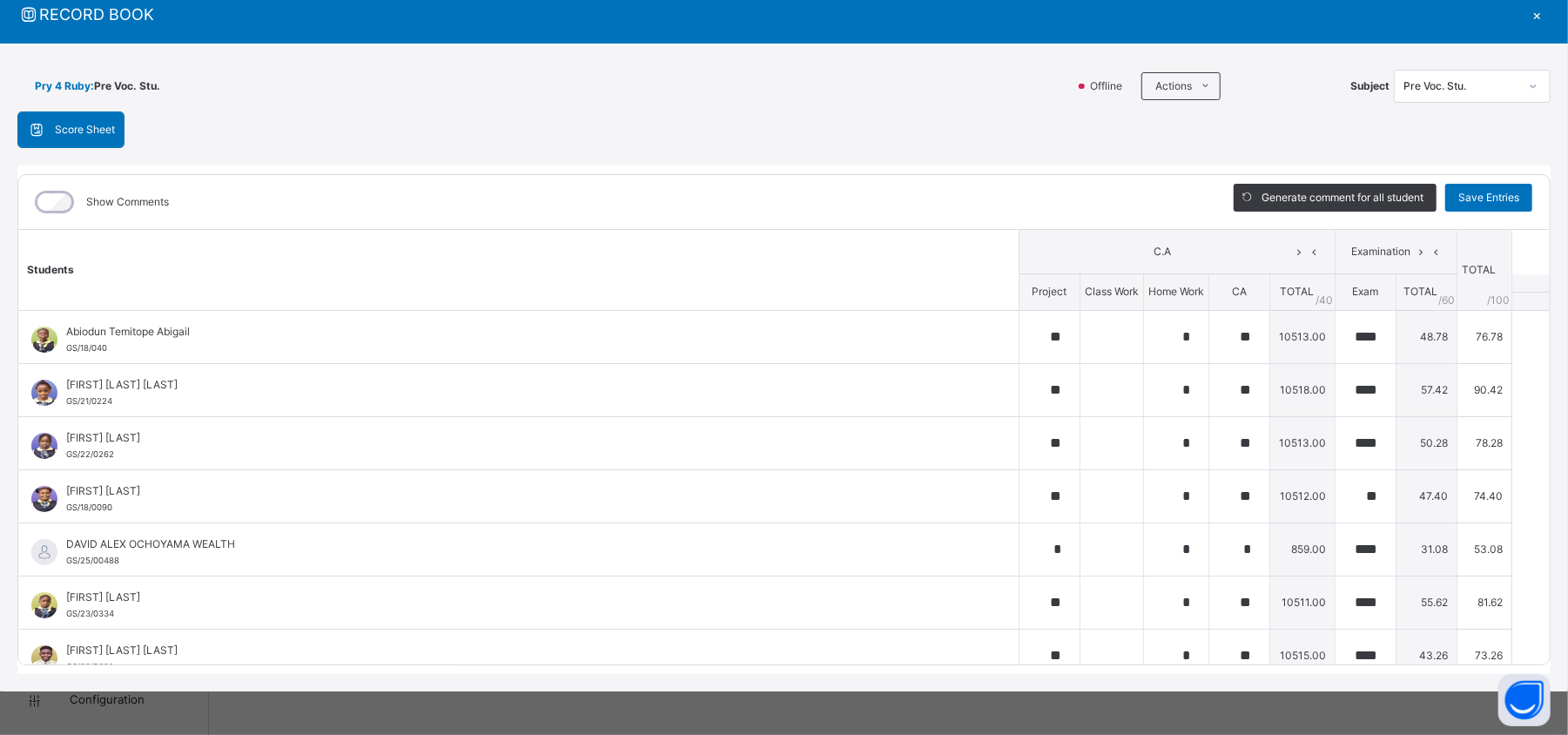 click on "×" at bounding box center (1538, 14) 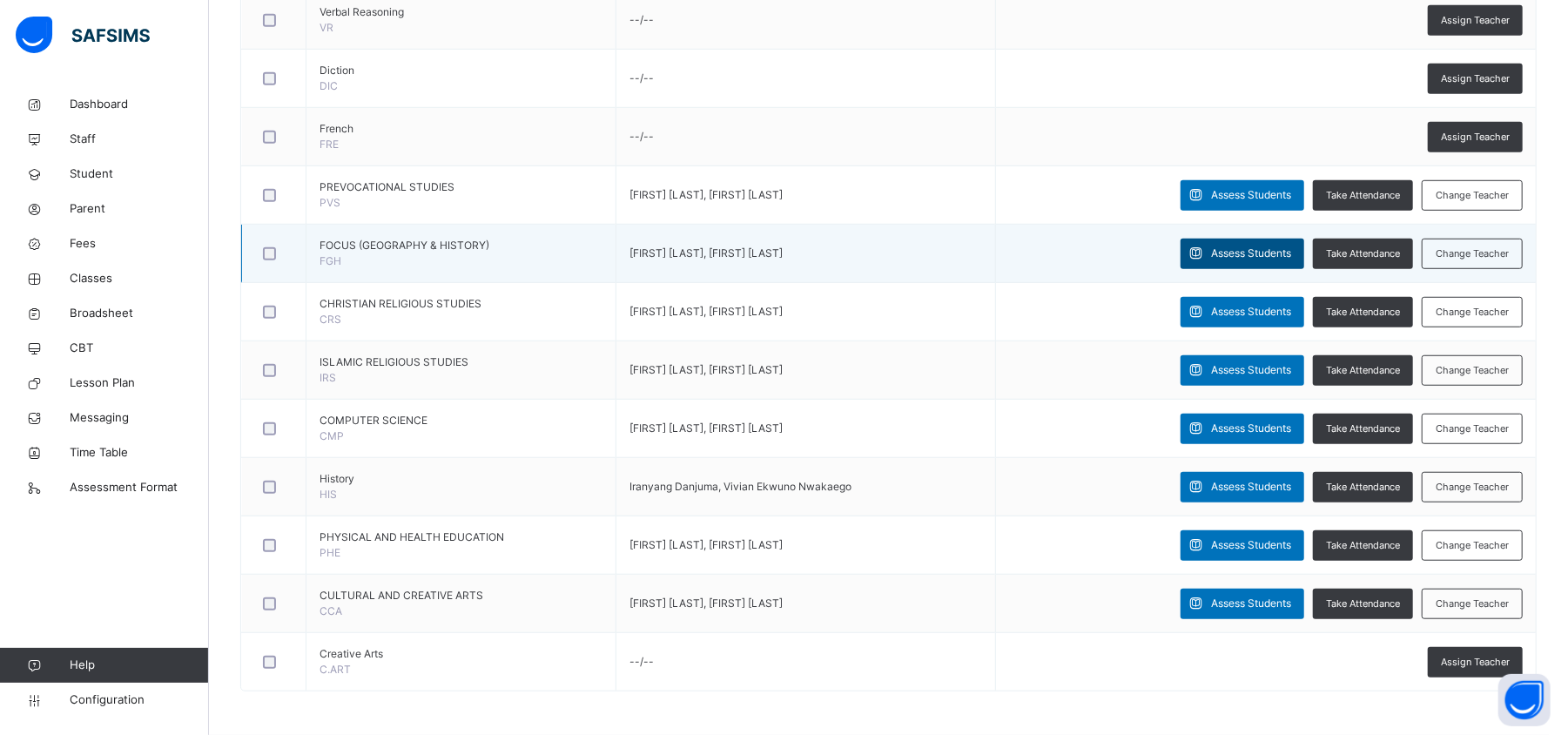 click on "Assess Students" at bounding box center [1251, 253] 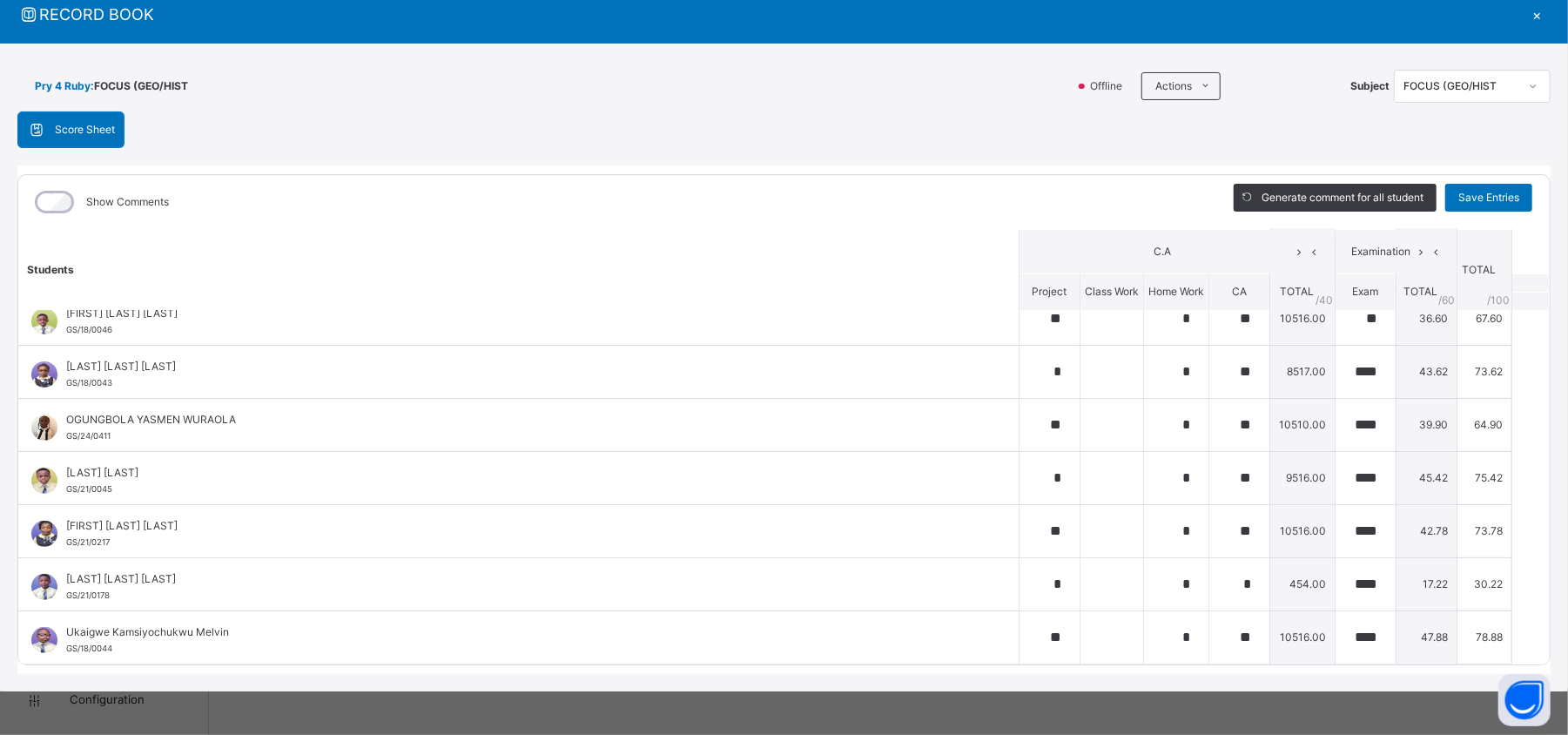 scroll, scrollTop: 0, scrollLeft: 0, axis: both 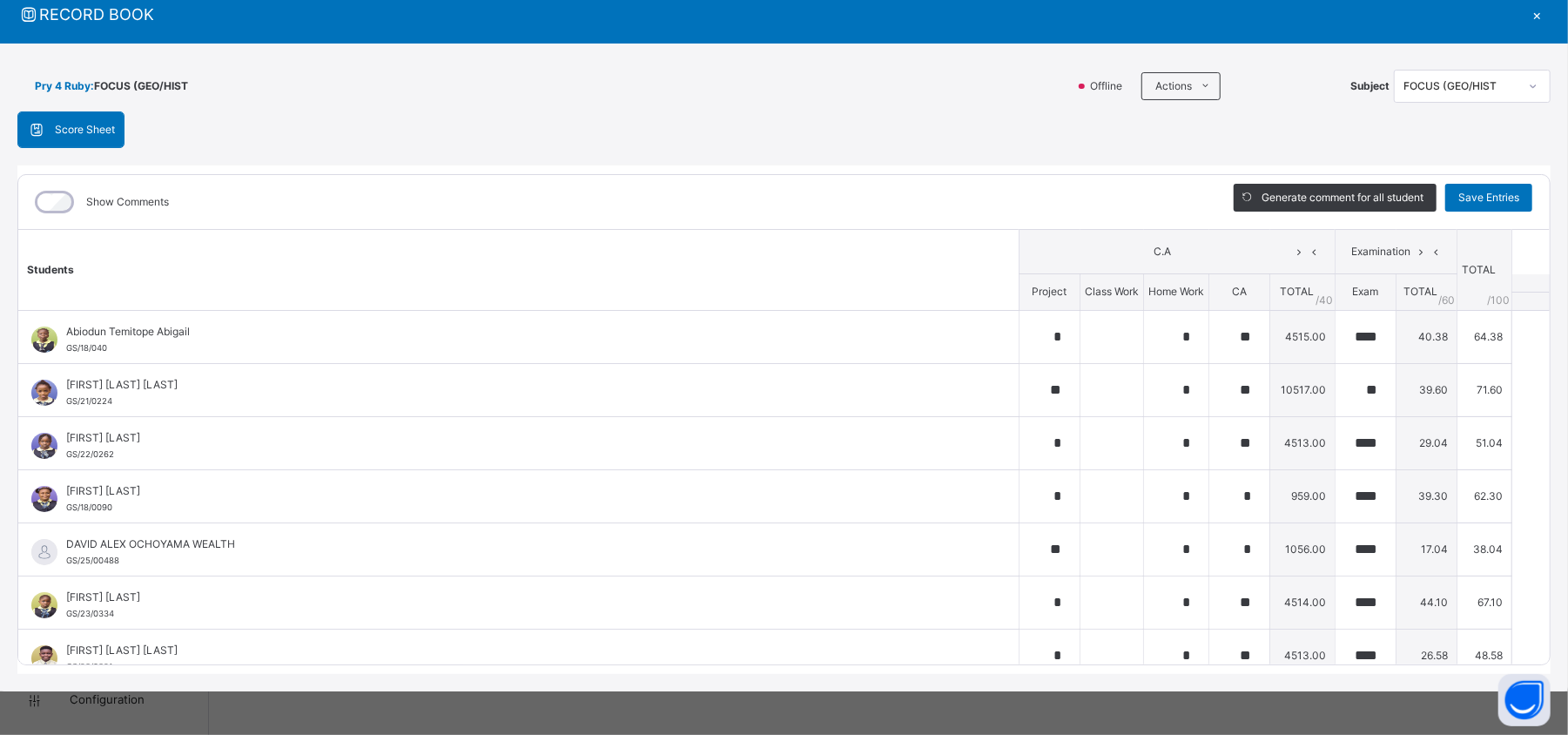 click on "×" at bounding box center (1538, 14) 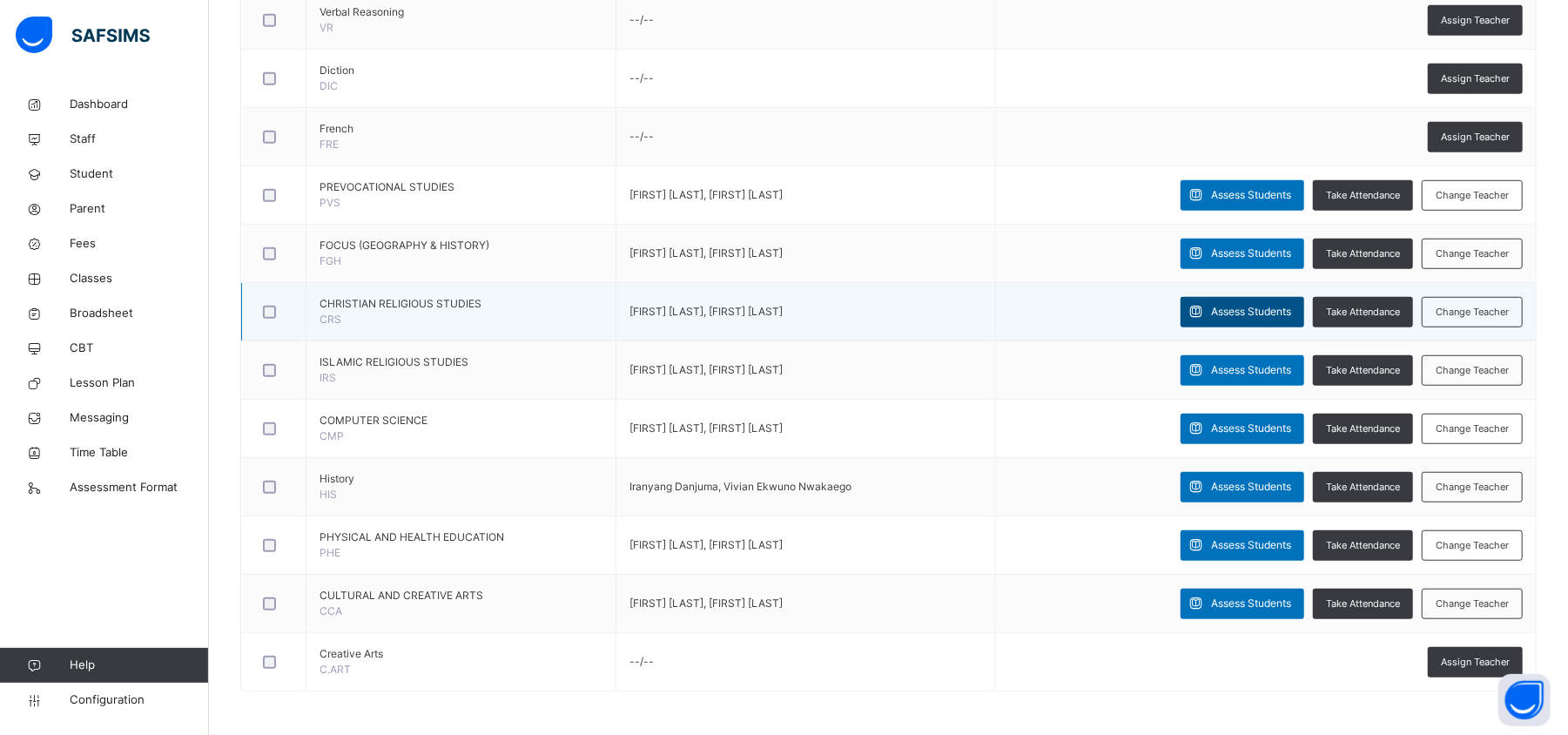 click on "Assess Students" at bounding box center [1251, 312] 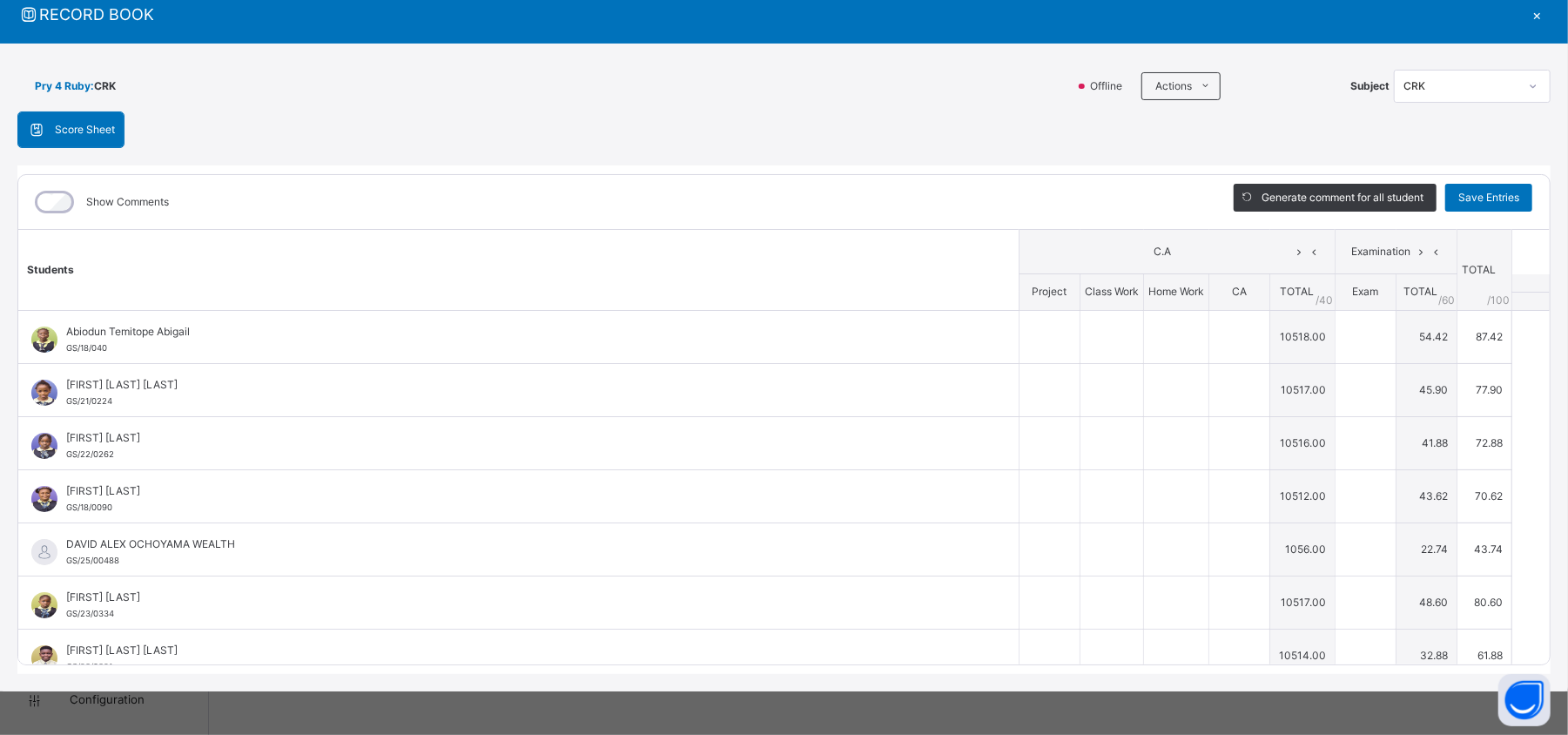 type on "**" 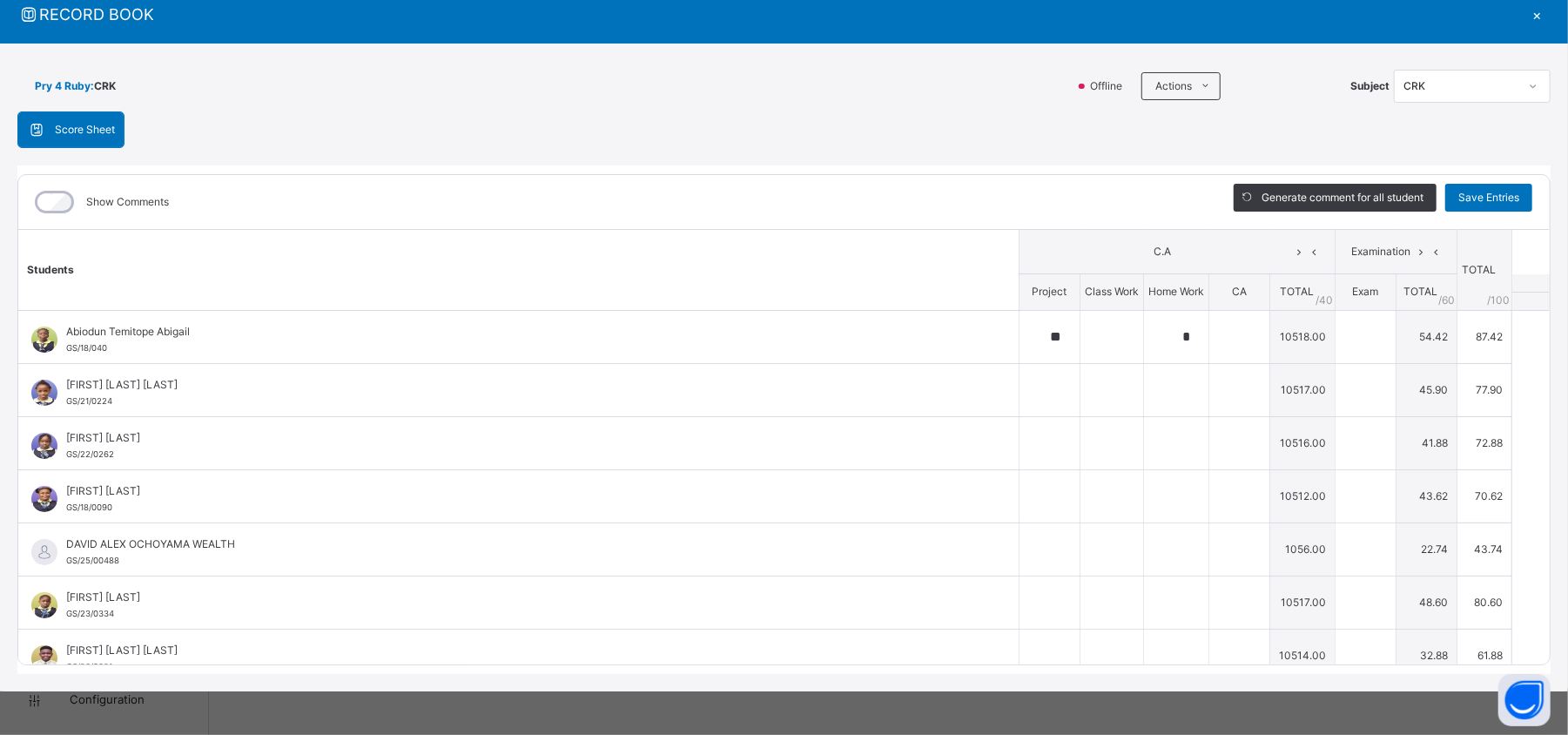 type on "**" 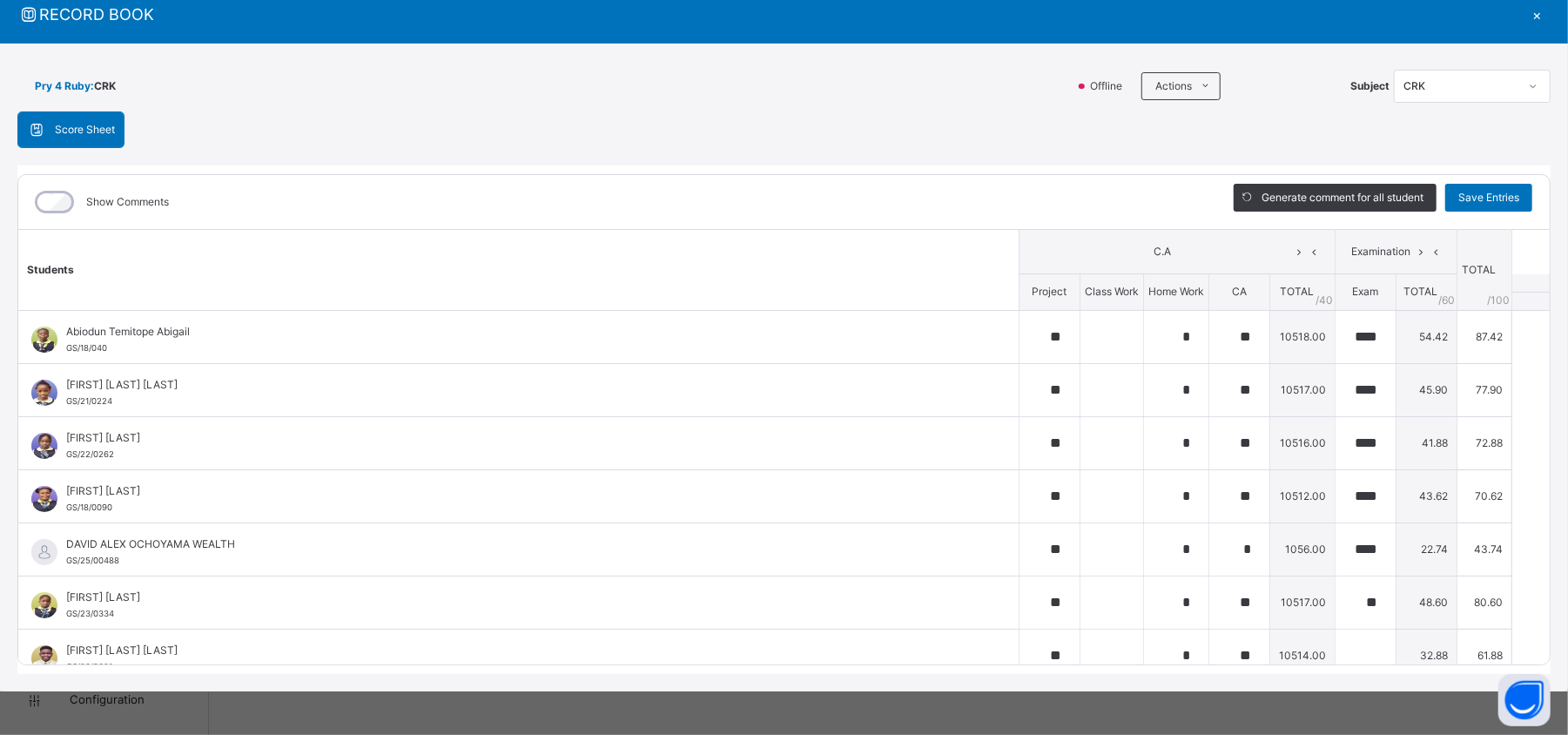 type on "****" 